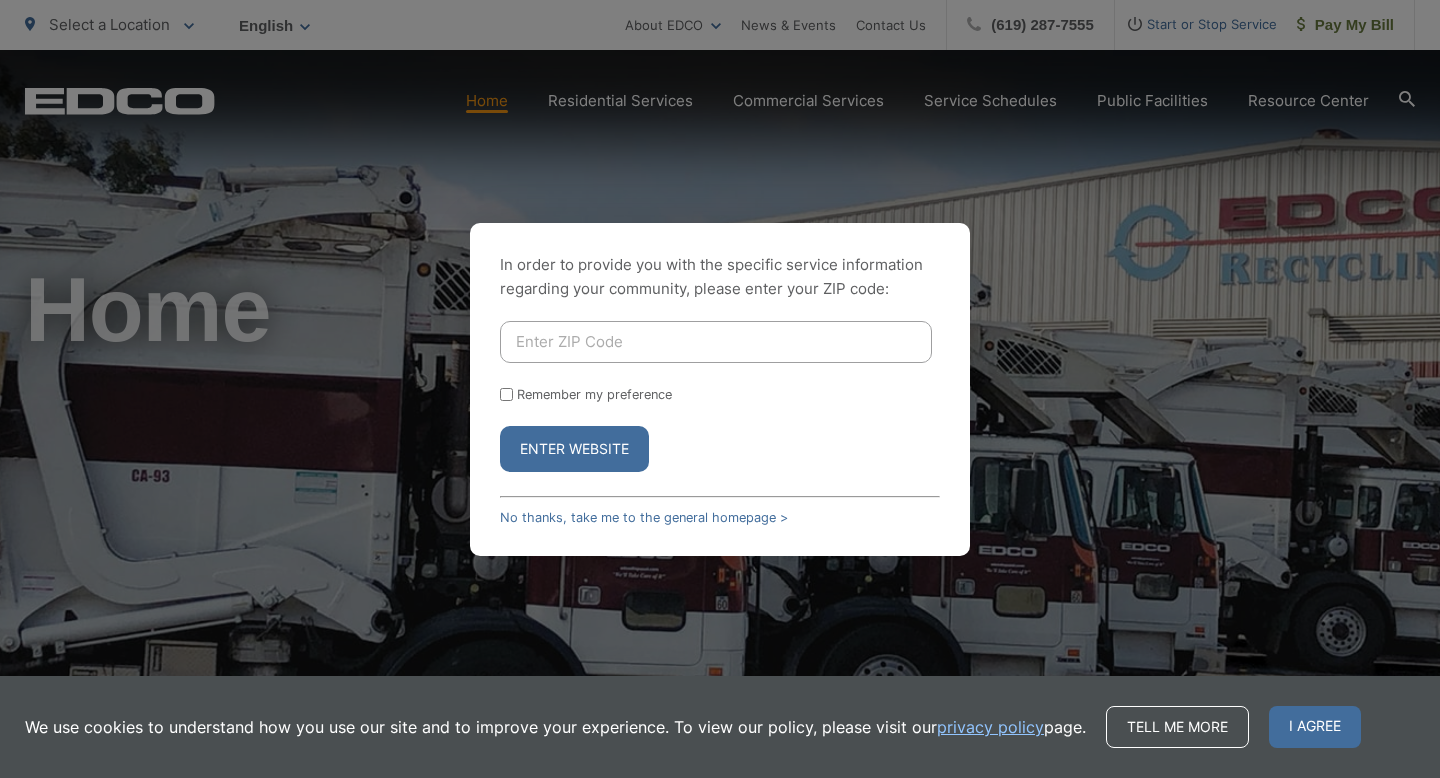 scroll, scrollTop: 0, scrollLeft: 0, axis: both 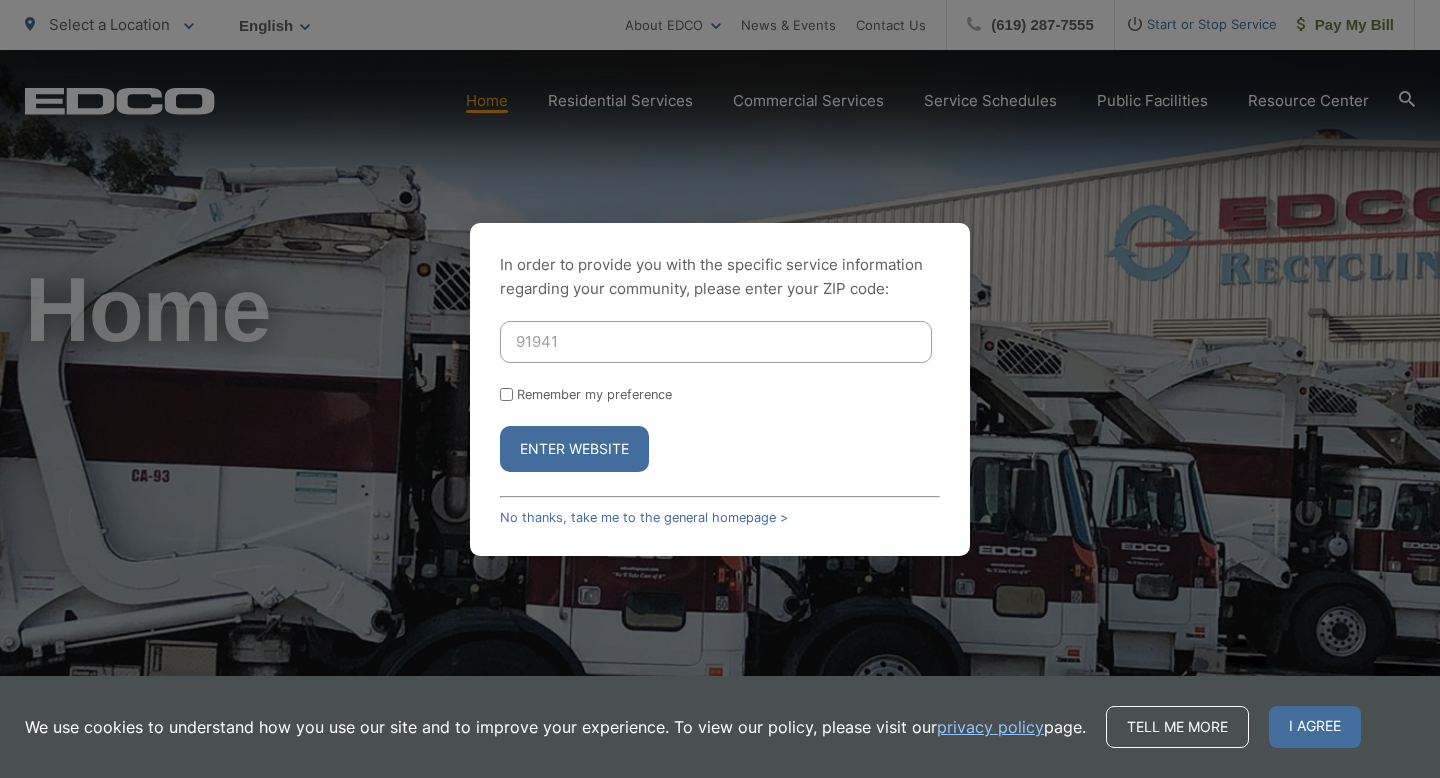 type on "91941" 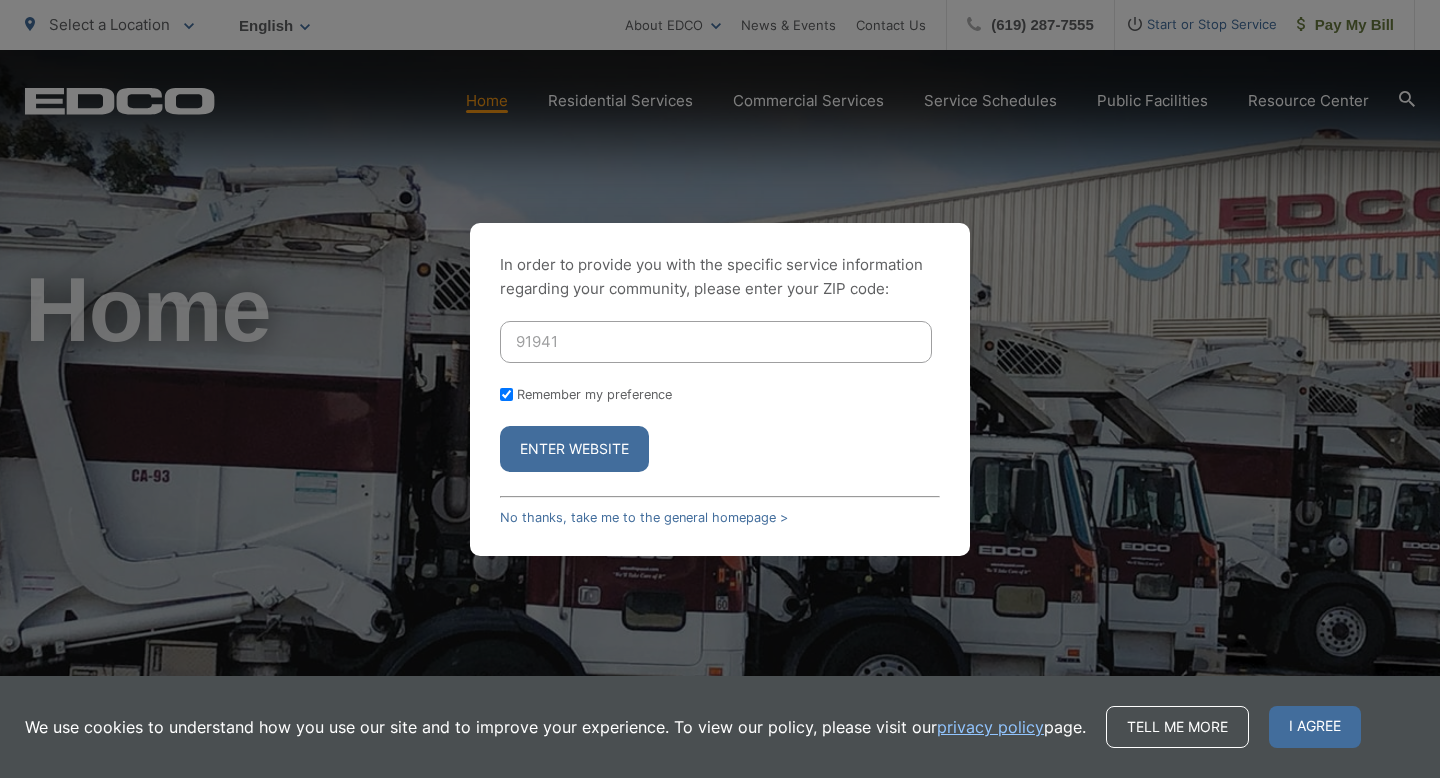 checkbox on "true" 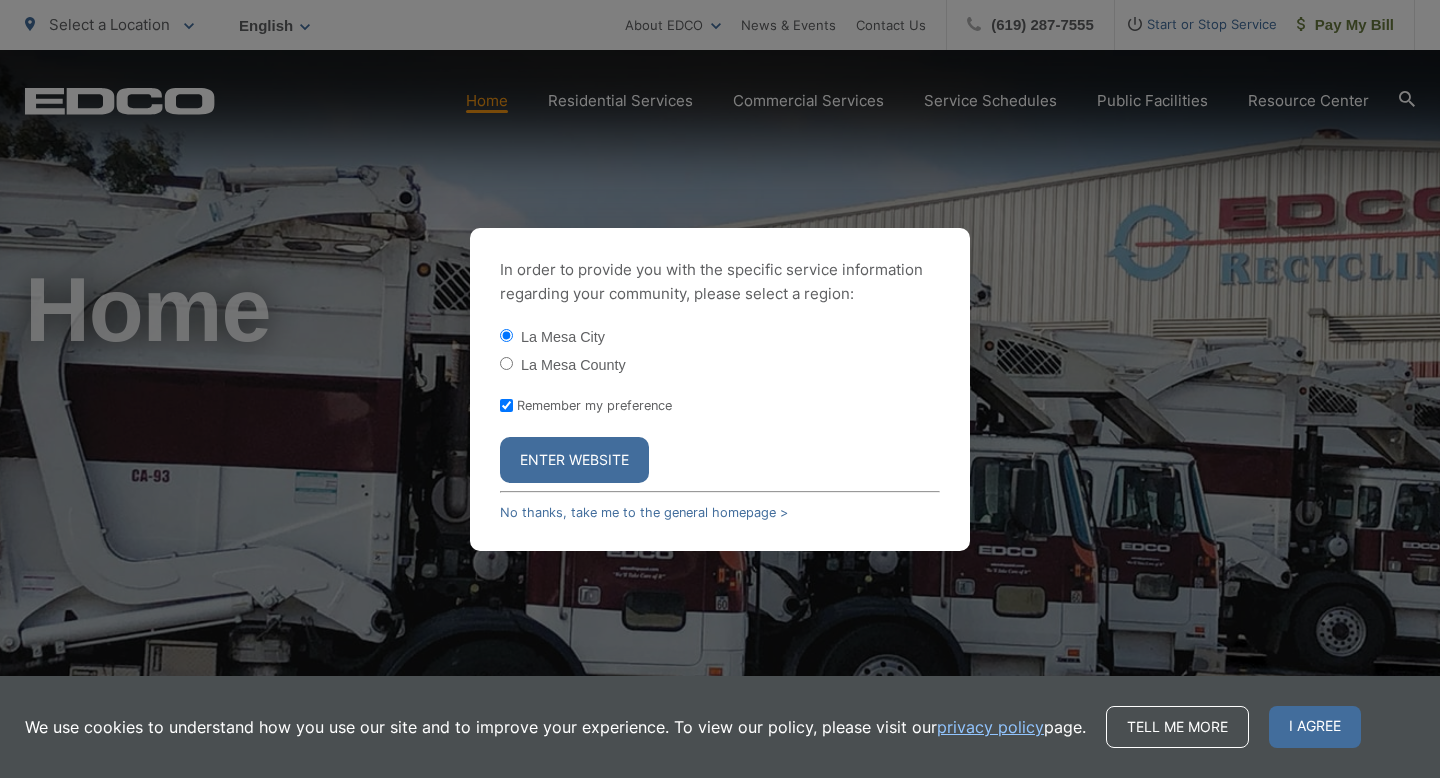click on "Enter Website" at bounding box center [574, 460] 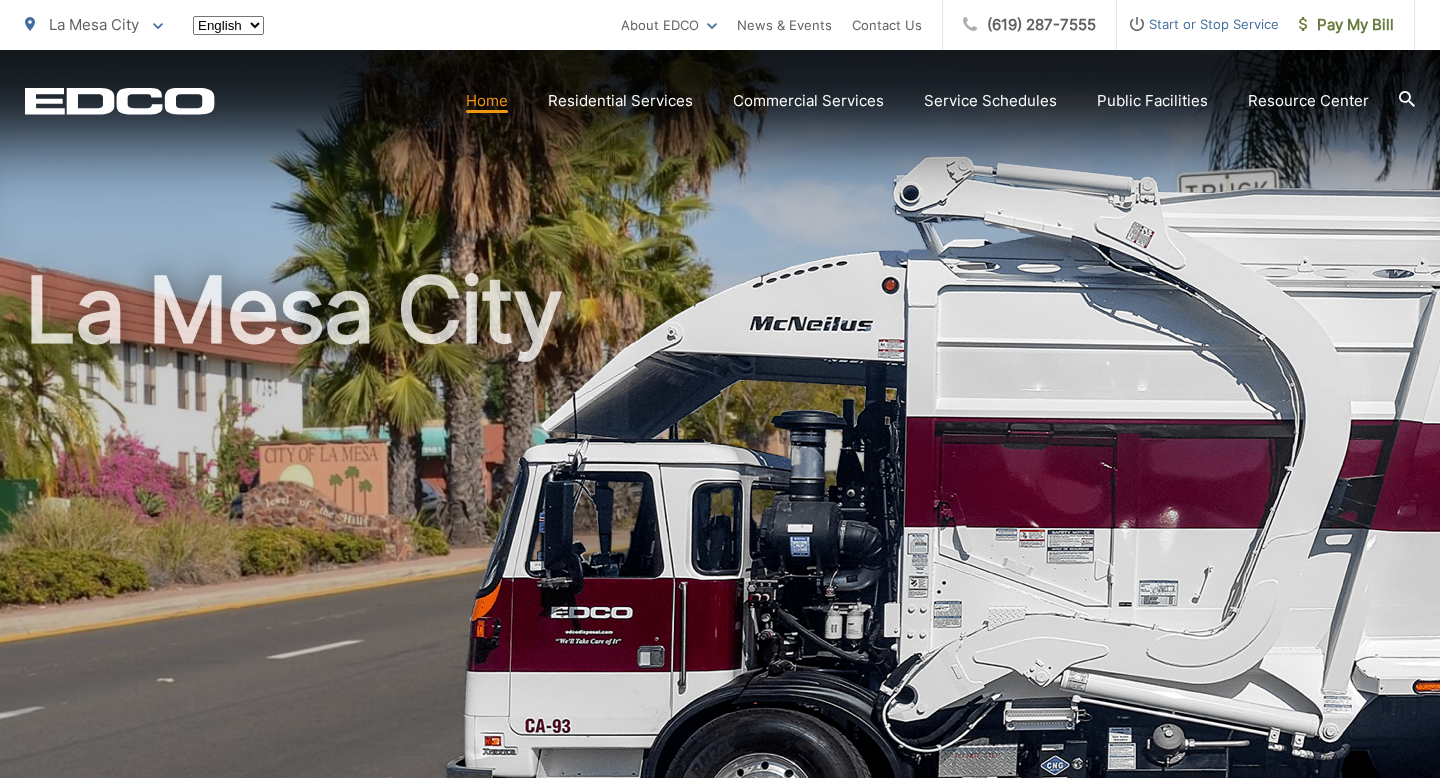 scroll, scrollTop: 0, scrollLeft: 0, axis: both 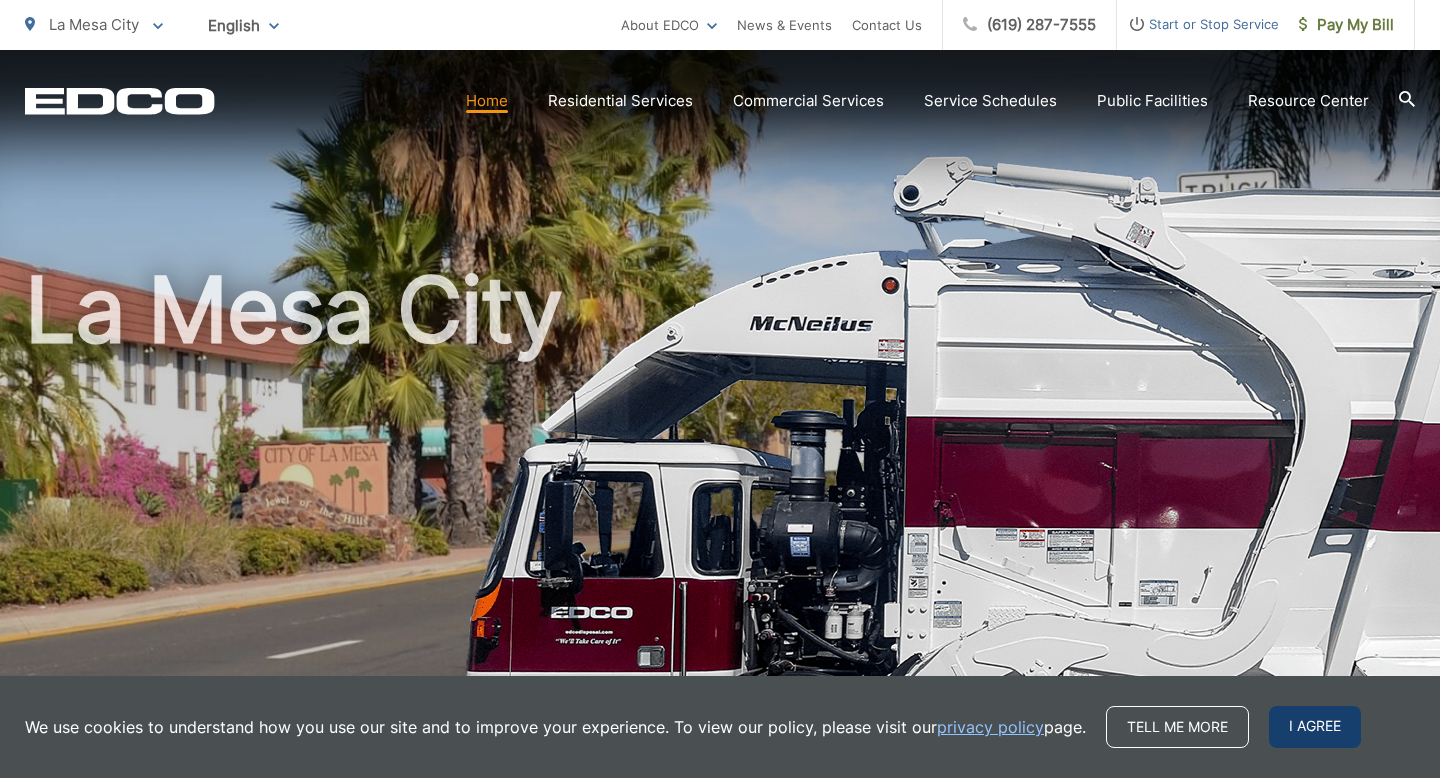 click on "I agree" at bounding box center (1315, 727) 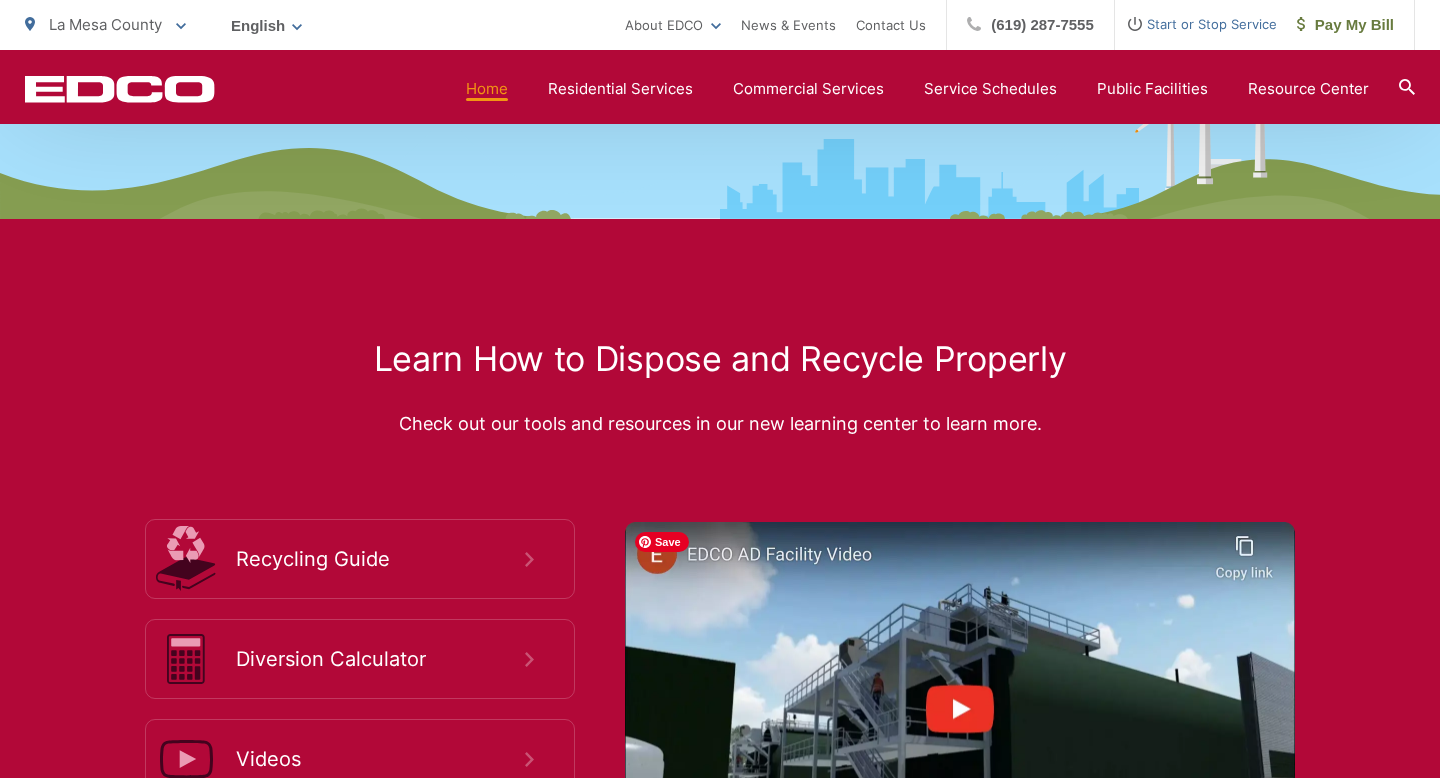 scroll, scrollTop: 2832, scrollLeft: 0, axis: vertical 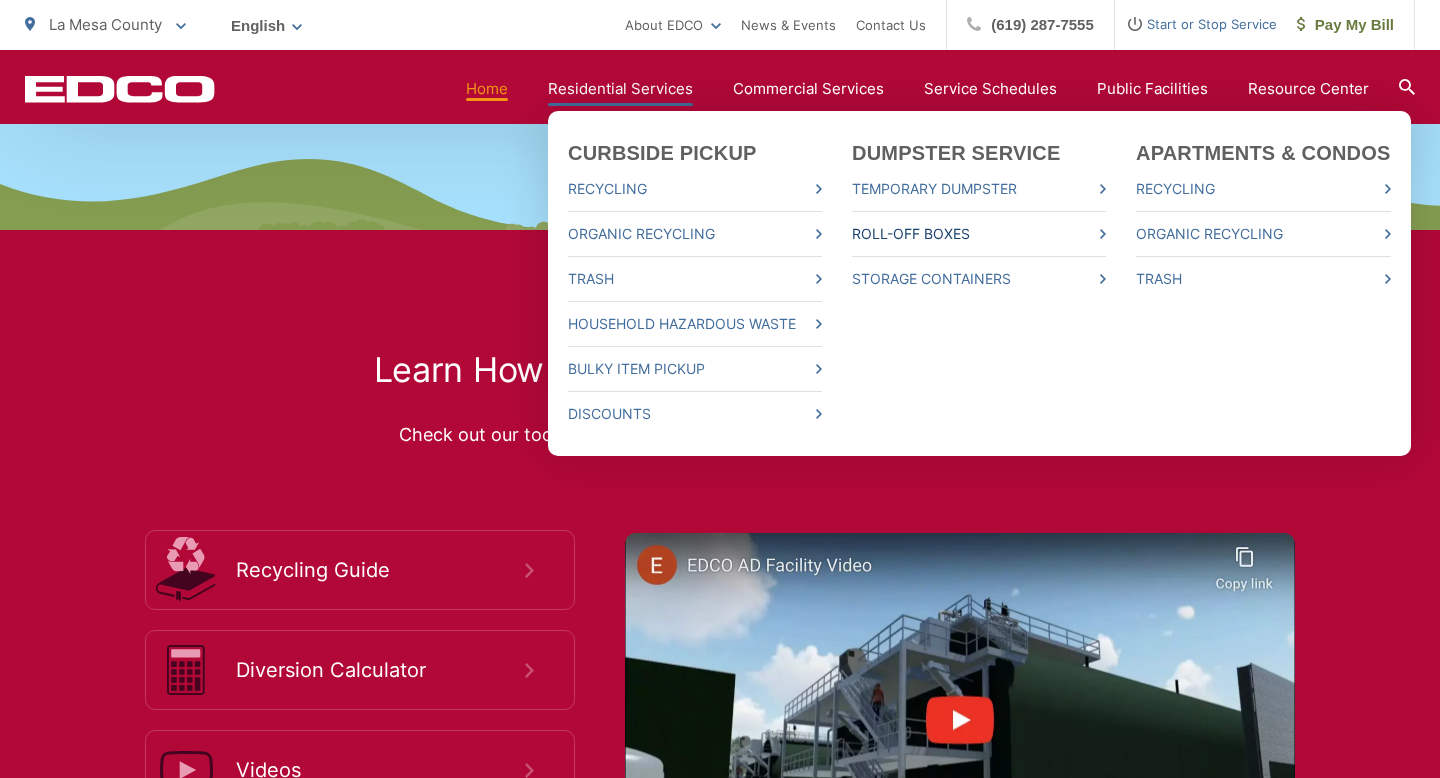 click on "Roll-Off Boxes" at bounding box center [979, 234] 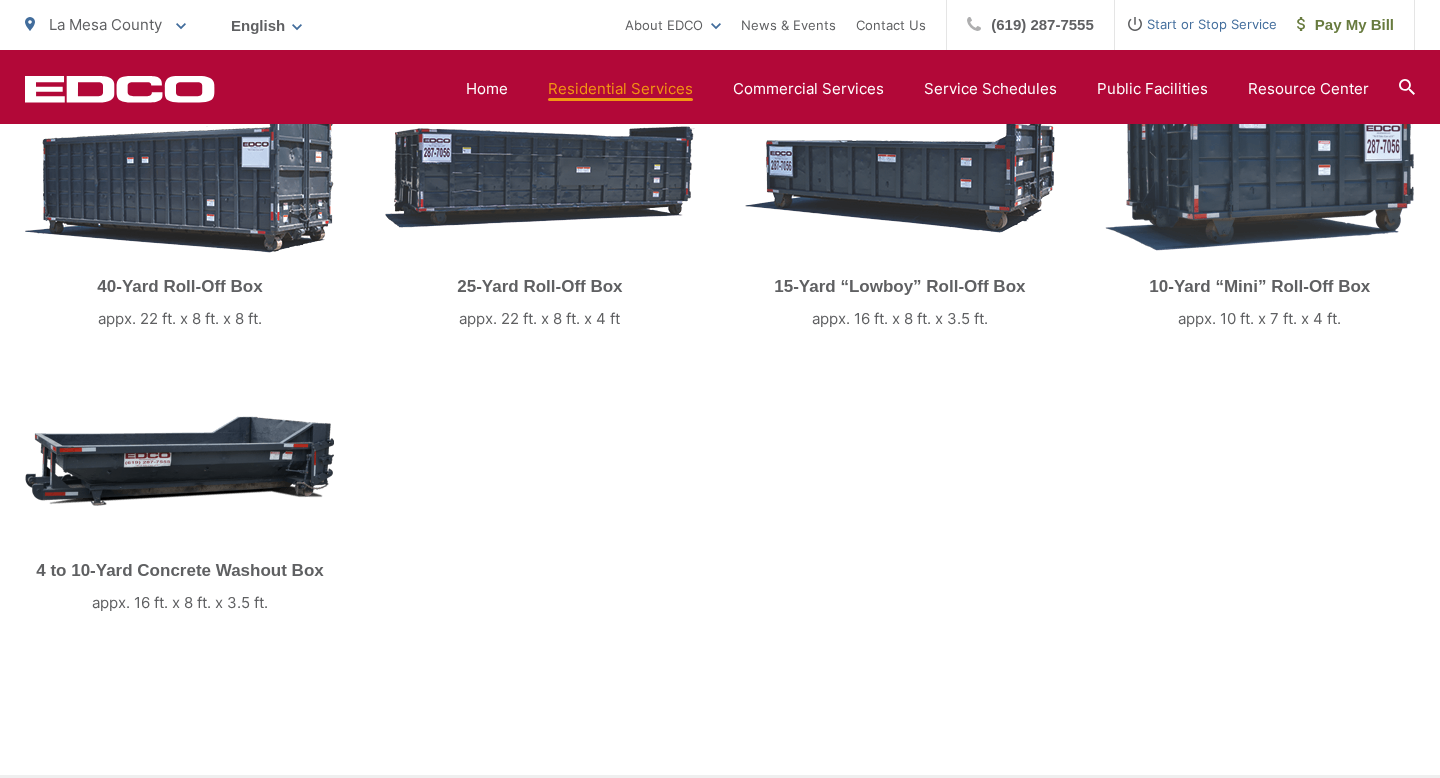 scroll, scrollTop: 589, scrollLeft: 0, axis: vertical 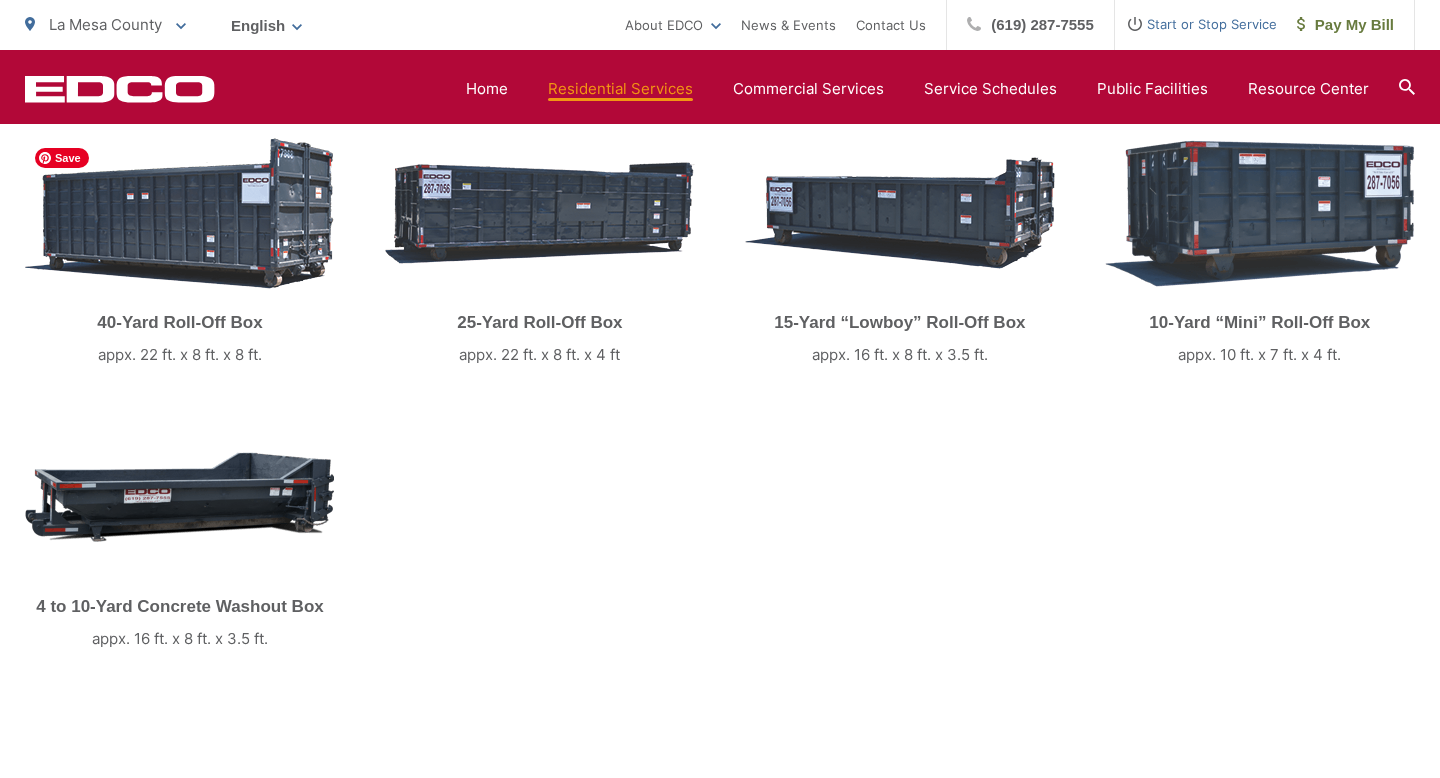 click at bounding box center [179, 213] 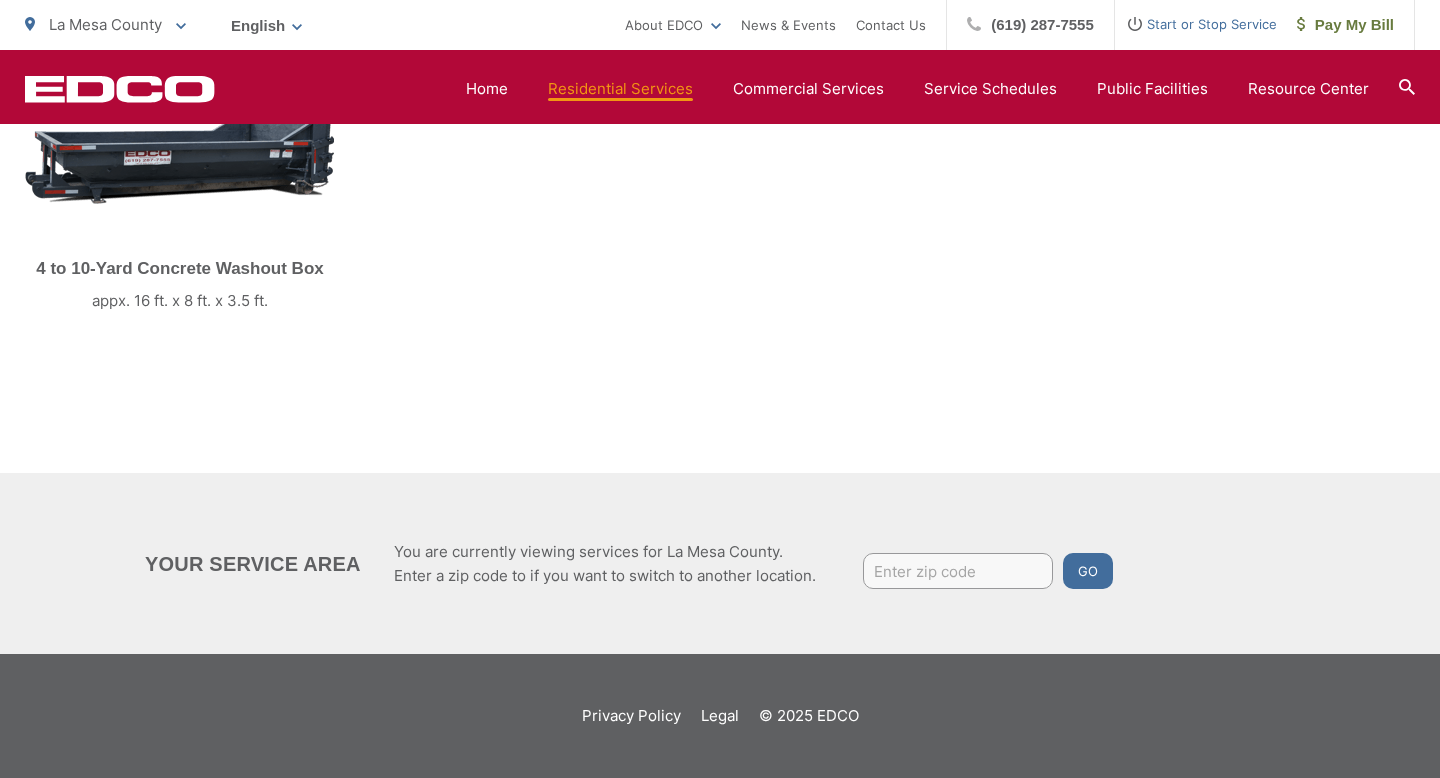 click at bounding box center (958, 571) 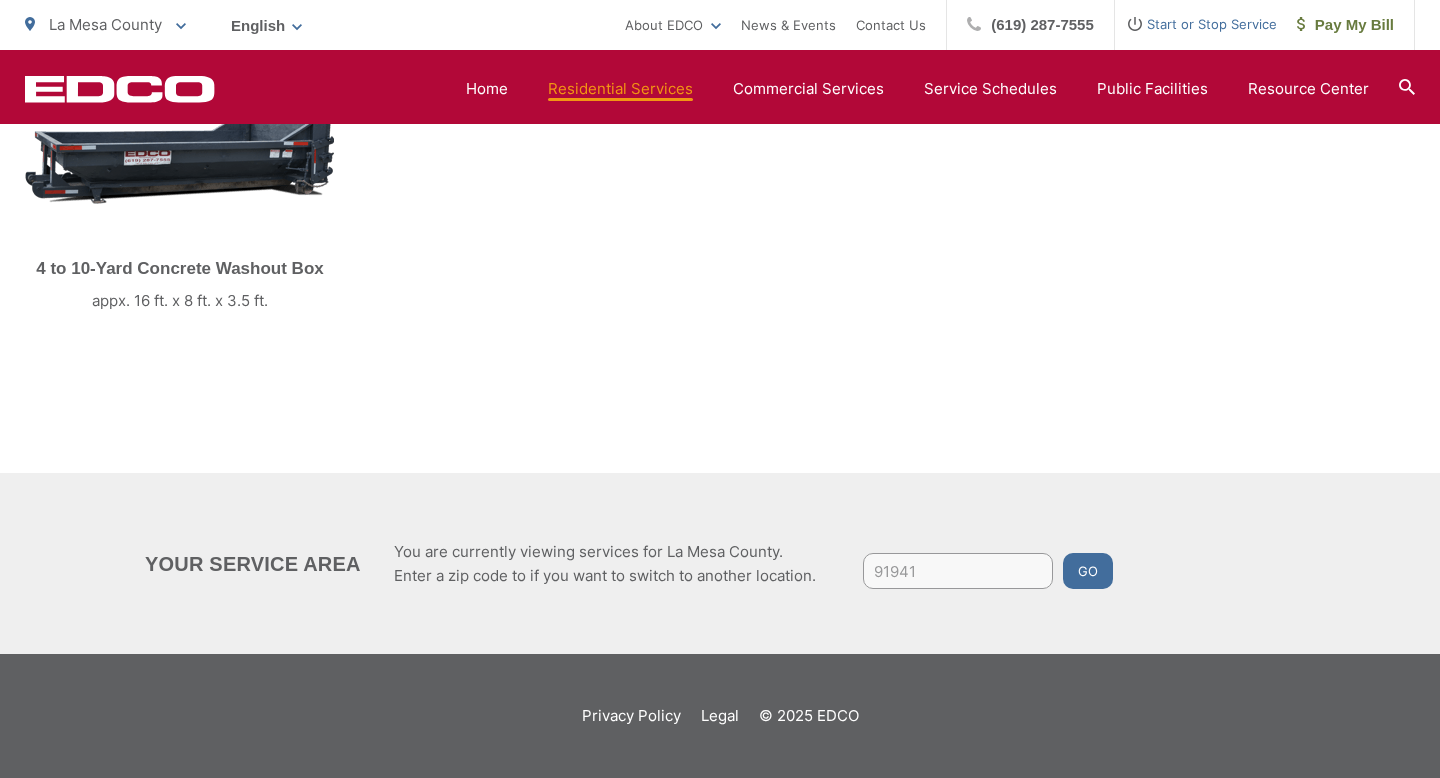 type on "91941" 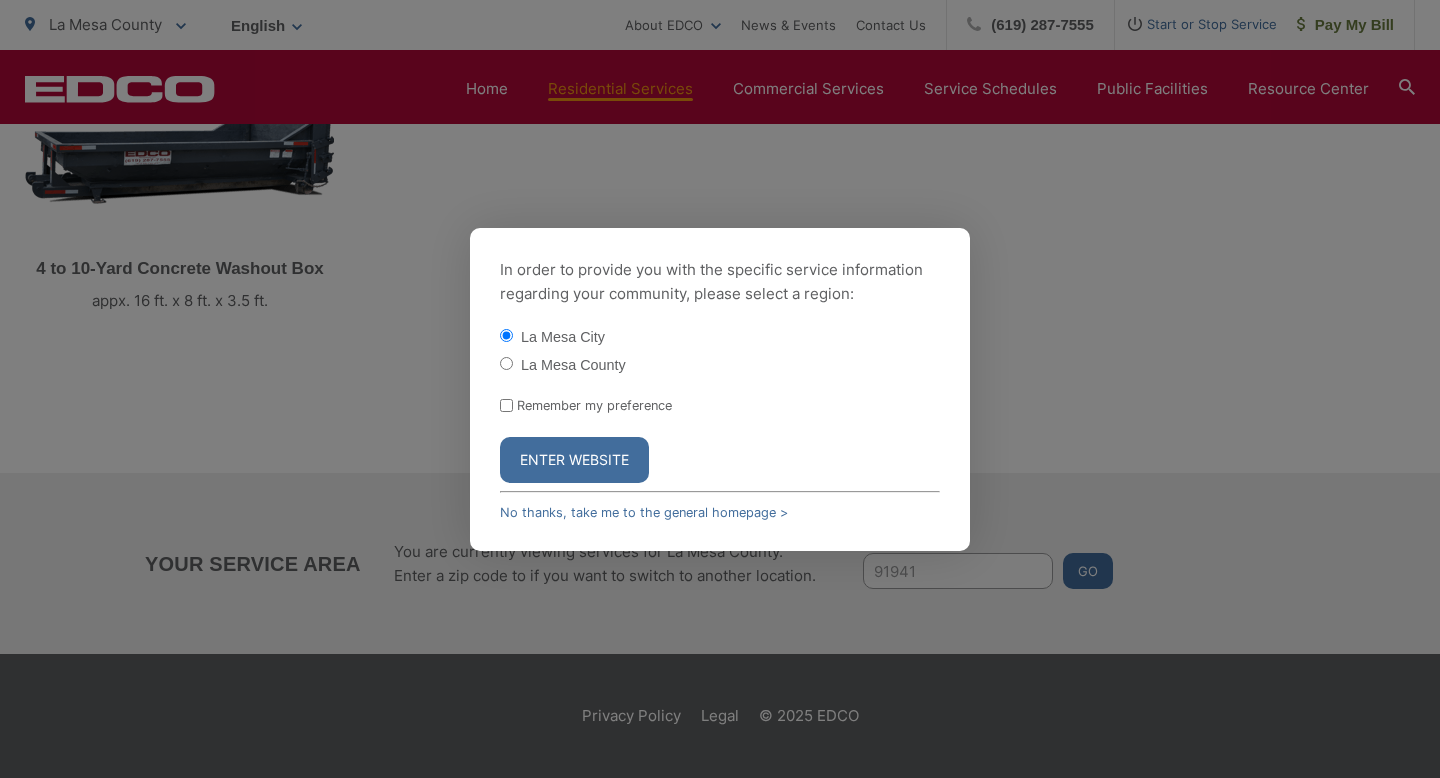 click on "La Mesa County" at bounding box center [506, 363] 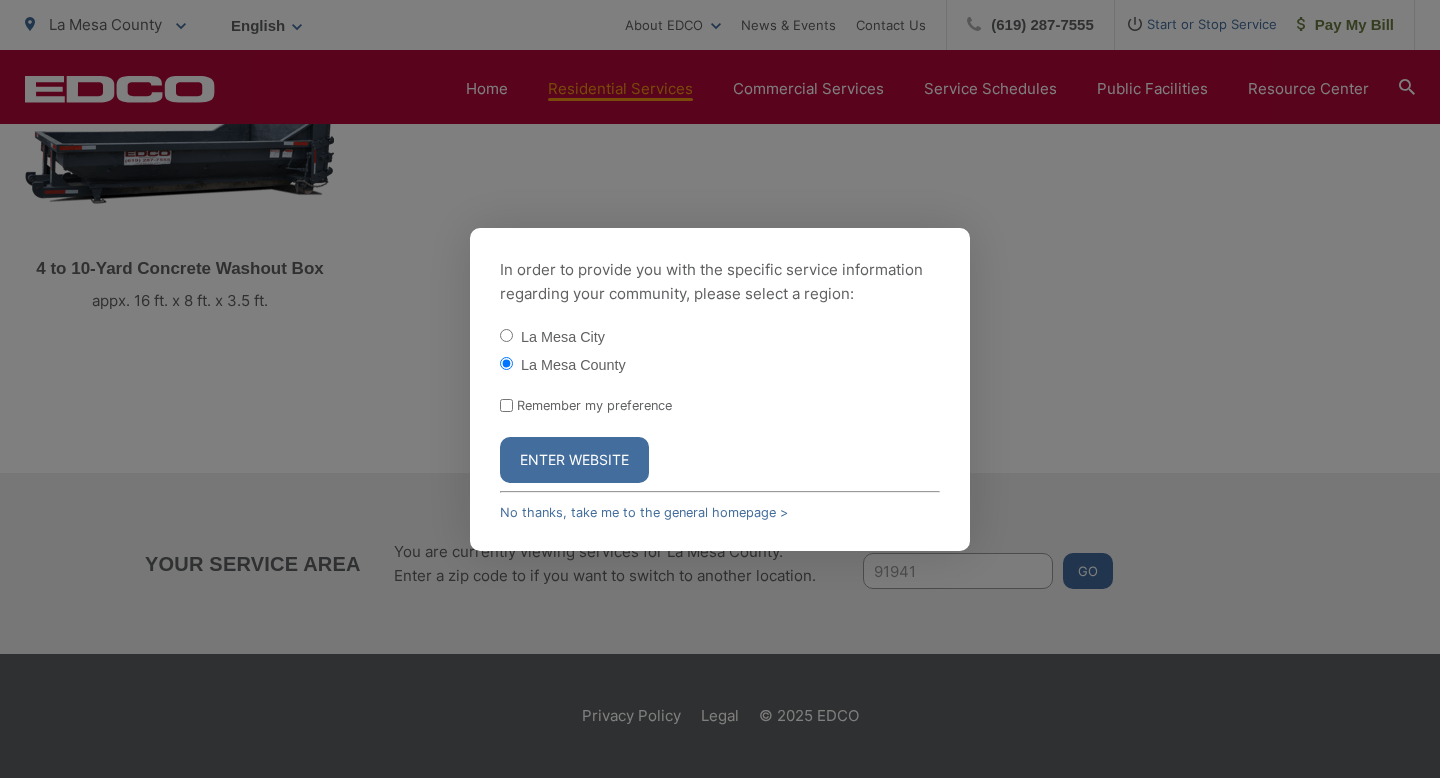 click on "Remember my preference" at bounding box center [720, 405] 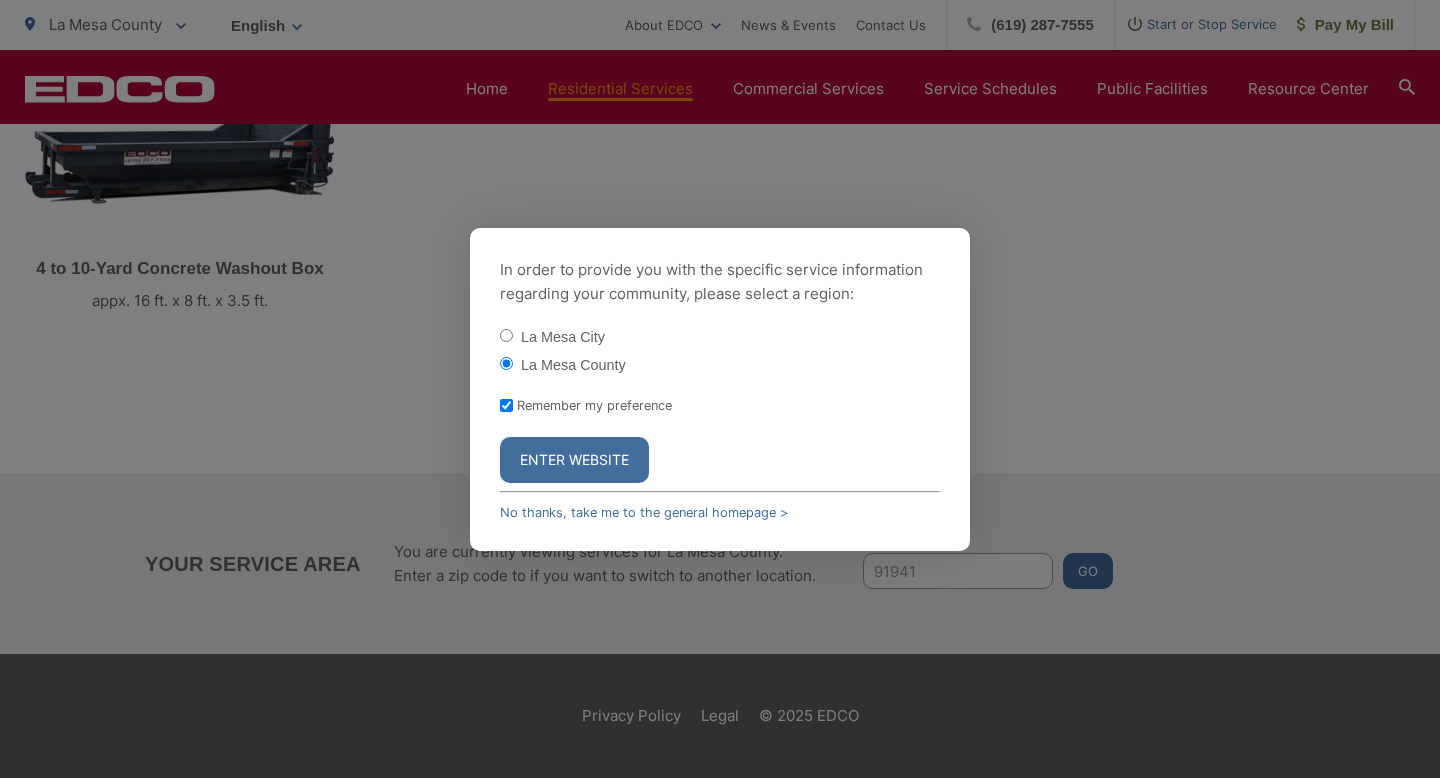 checkbox on "true" 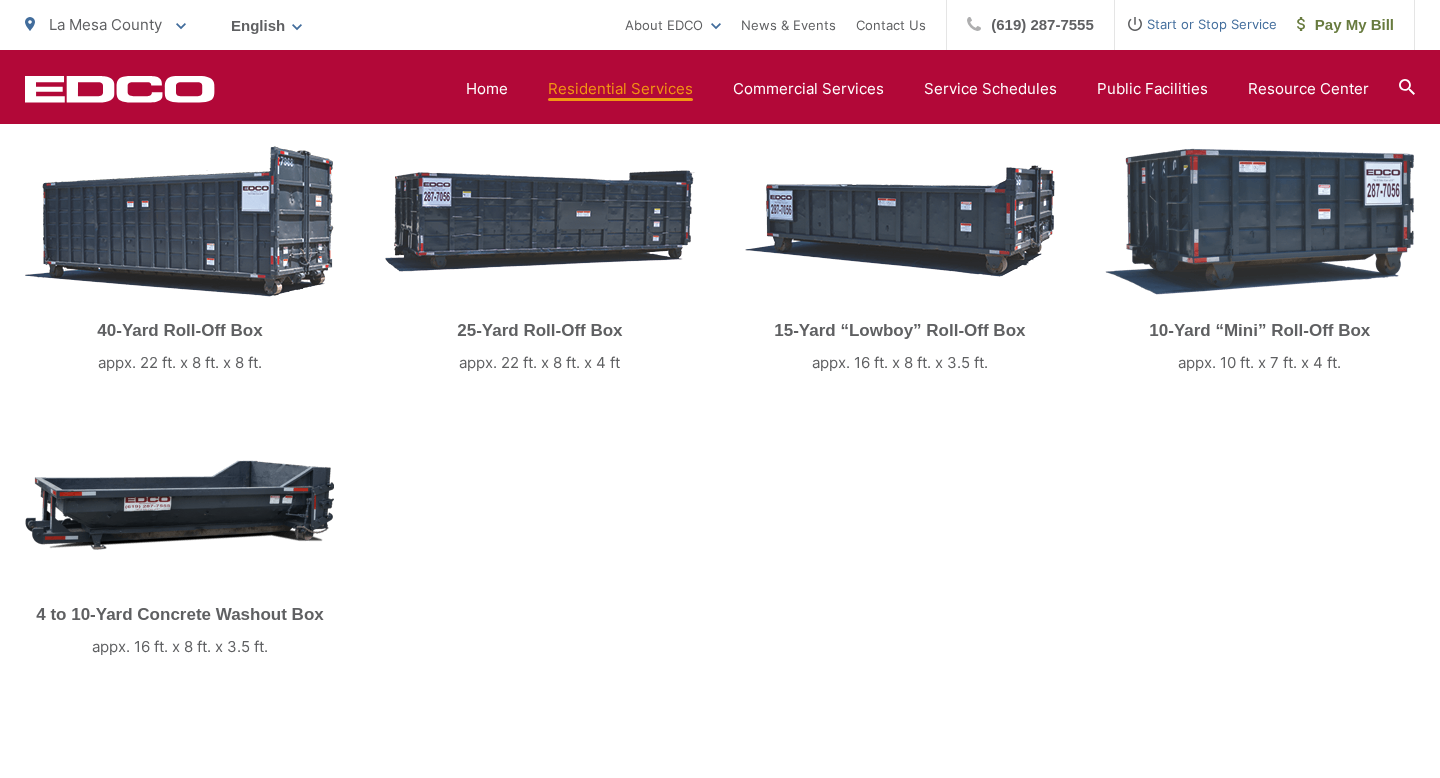 scroll, scrollTop: 582, scrollLeft: 0, axis: vertical 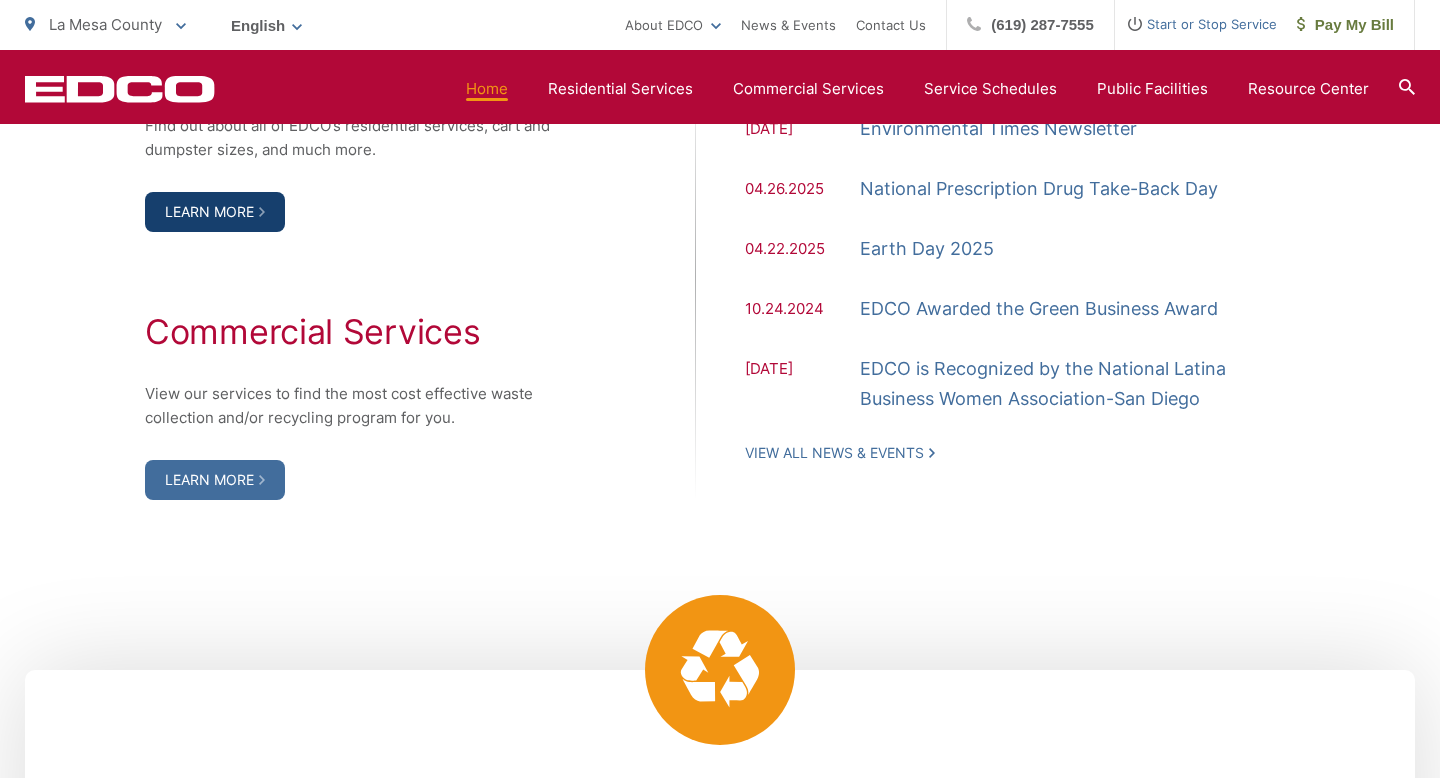 click on "Learn More" at bounding box center (215, 212) 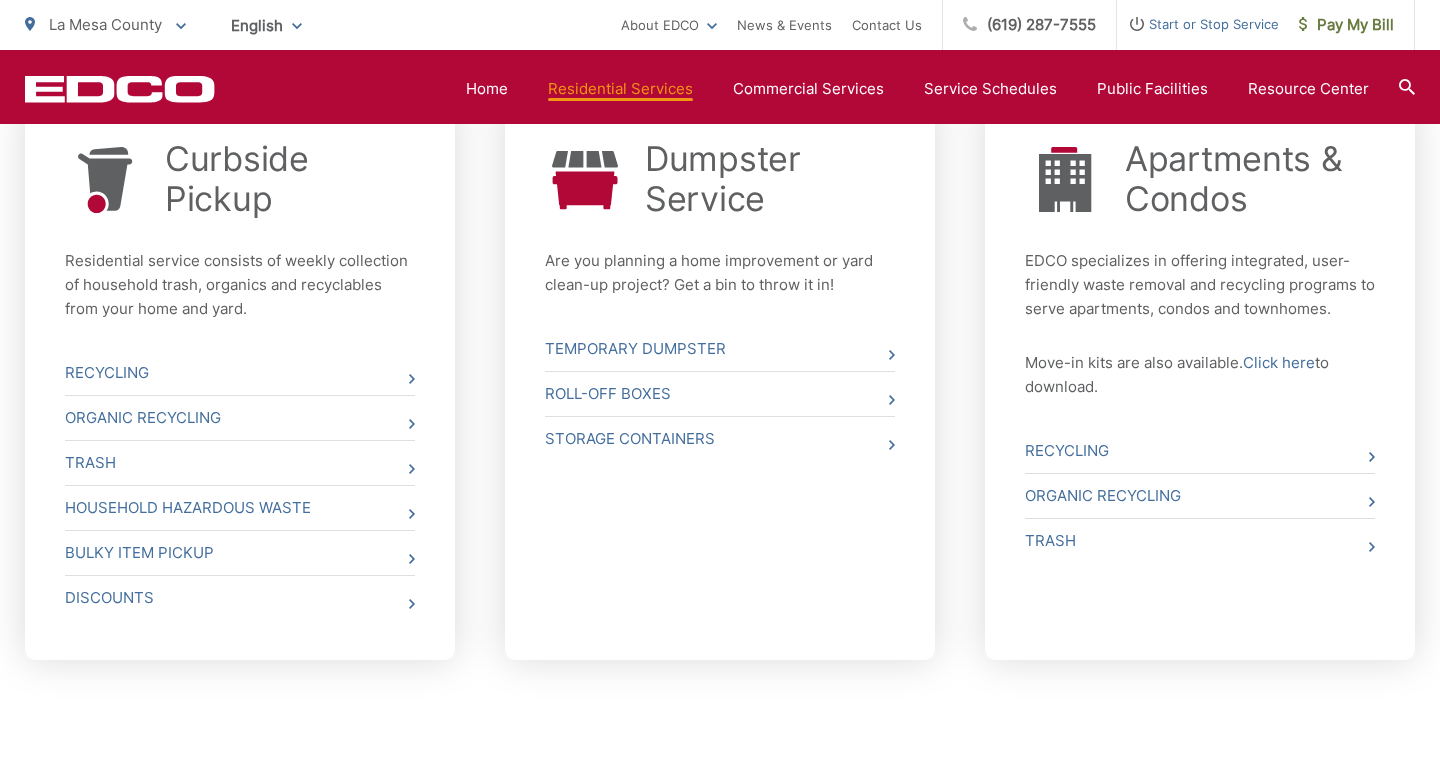 scroll, scrollTop: 816, scrollLeft: 0, axis: vertical 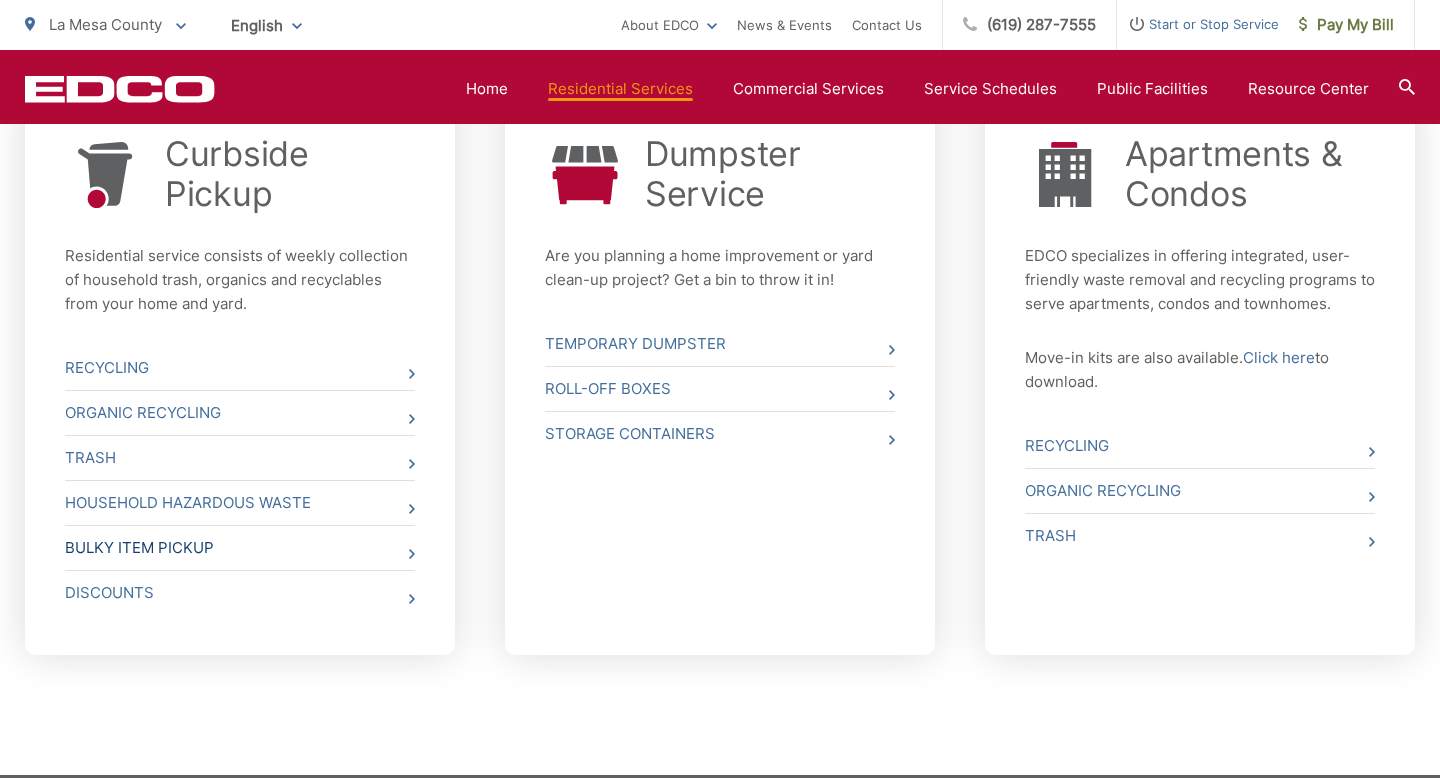 click on "Bulky Item Pickup" at bounding box center (240, 548) 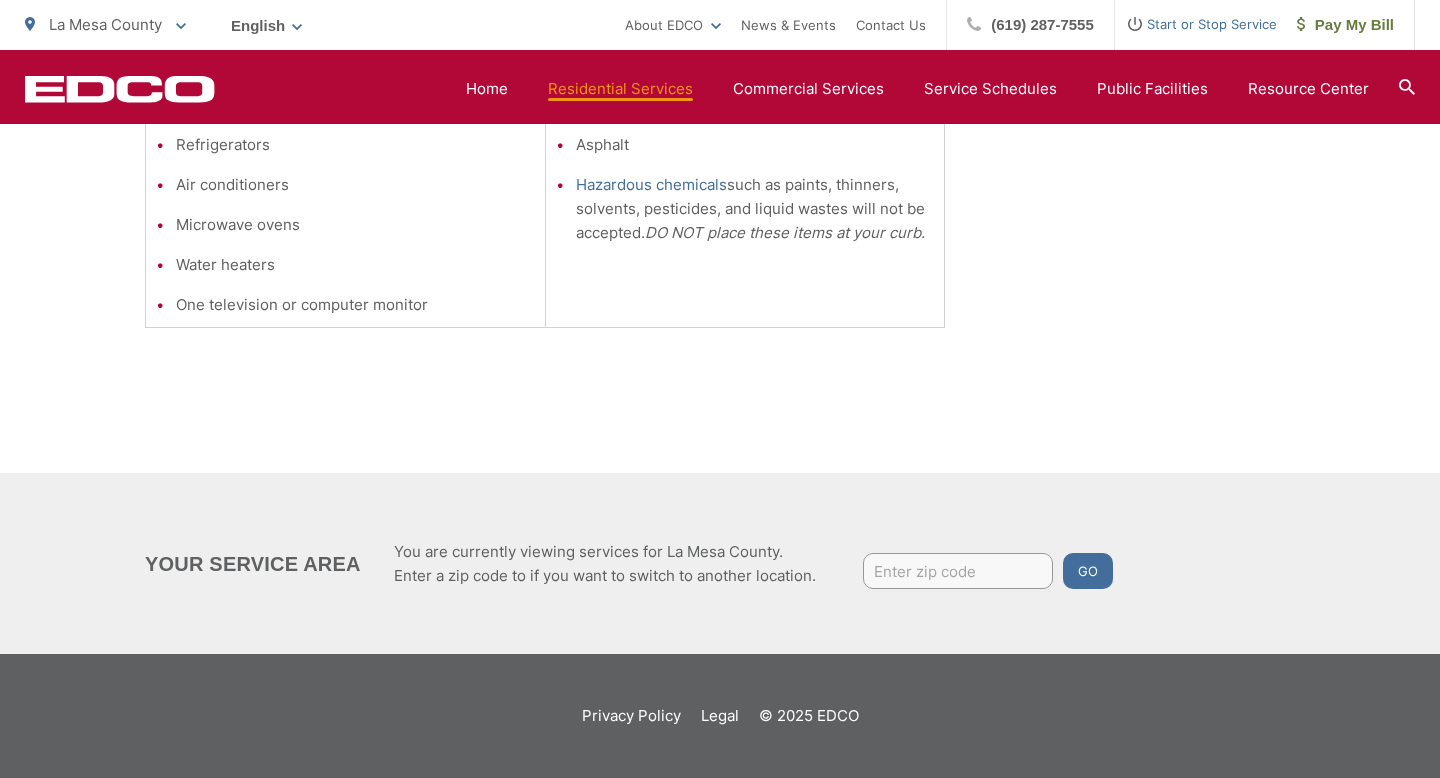 scroll, scrollTop: 0, scrollLeft: 0, axis: both 